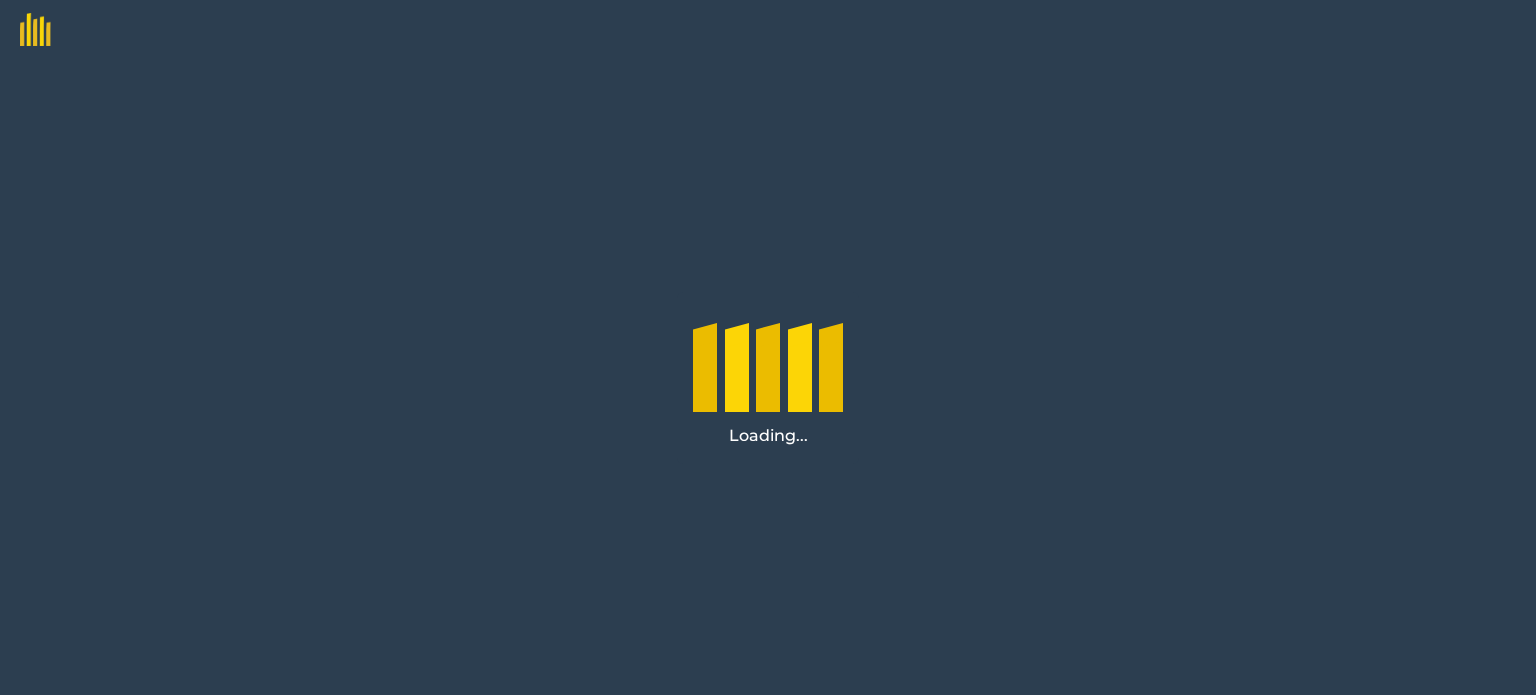 scroll, scrollTop: 0, scrollLeft: 0, axis: both 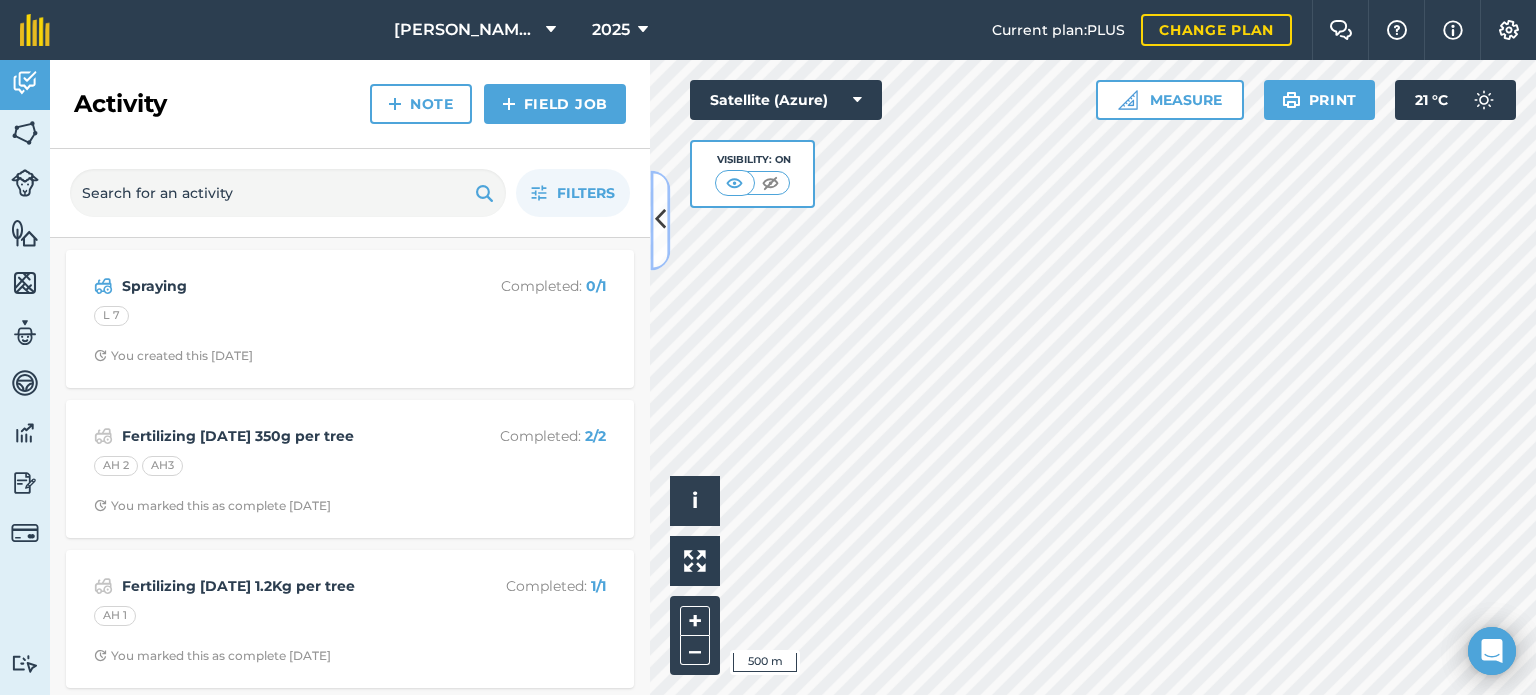 click at bounding box center (660, 220) 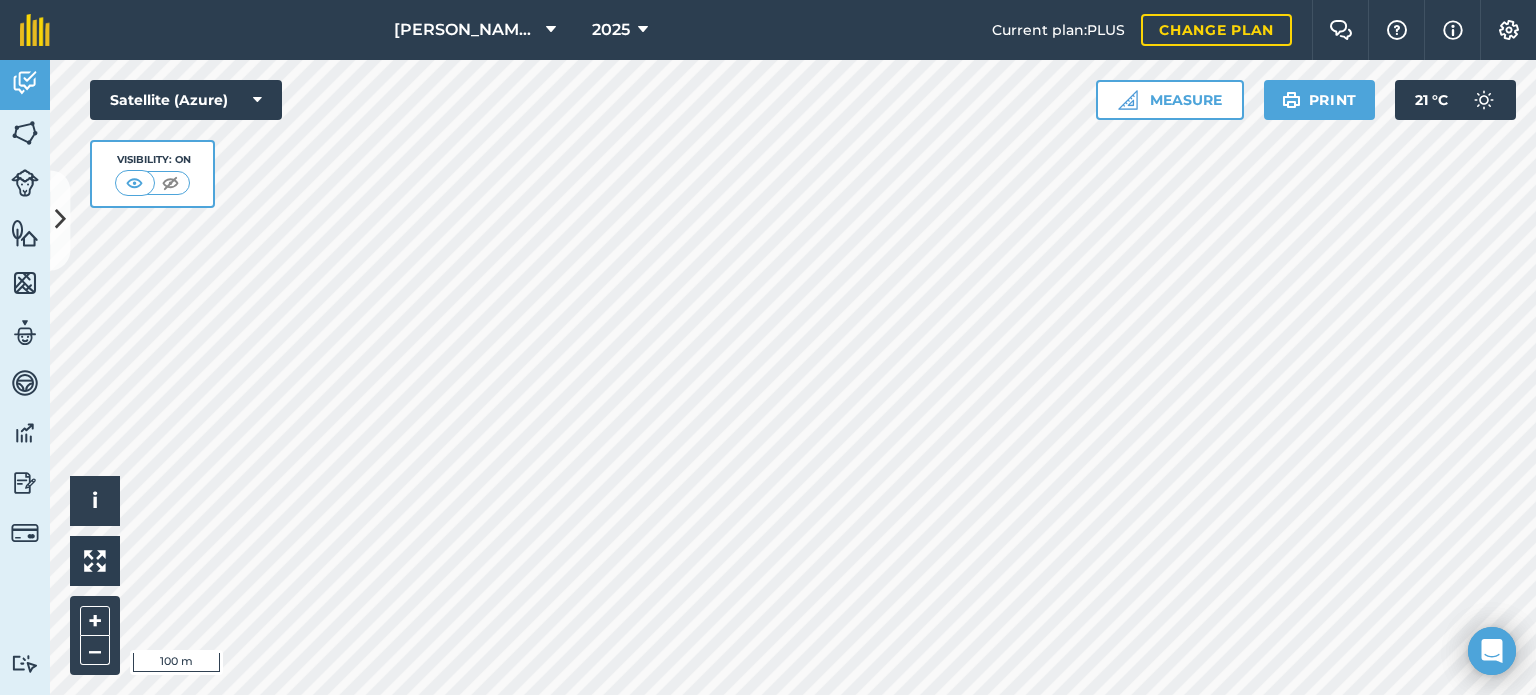click on "[PERSON_NAME] farm  2025 Current plan :  PLUS   Change plan Farm Chat Help Info Settings [PERSON_NAME] farm   -  2025 Reproduced with the permission of  Microsoft Printed on  [DATE] Field usages No usage set AVOCADO - [PERSON_NAME] planted [DATE] AVOCADO - [PERSON_NAME] planted [DATE] CABBAGE CABBAGE - CABBAGE CONQUISTADOR CABBAGE - CONQUISTADOR CABBAGE - Green coronet  CORN CORN - 3R - 500  CORN - 4P-928 PW  CORN - 4Rn - 838BR  CORN - Dk 72-73 CORN - DK 72-73 CORN - DK73-74BR  CORN - SNK 220-65BR  CORN-SWEET - P1257PW Fallow  FESCUE-GRASS - Kikuyu pasture  GRASS-PANIC - Veld and kikuyu mix  LEMONS - Planted [DATE] Rough lemon root stock Total trees 8301 actual 17.5ha  OATS - Winter oats  POTATOES - Mondial  POTATOES - Seed  SOYBEANS - PAN 1555 SOYBEANS - Seed bought from Skimps  Timber Timber  Feature types Quarry  Transformer  Trees Valleys  Water Activity Fields Livestock Features Maps Team Vehicles Data Reporting Billing Tutorials Tutorials Activity   Note   Field Job Filters Spraying Completed :   0 / 1" at bounding box center [768, 347] 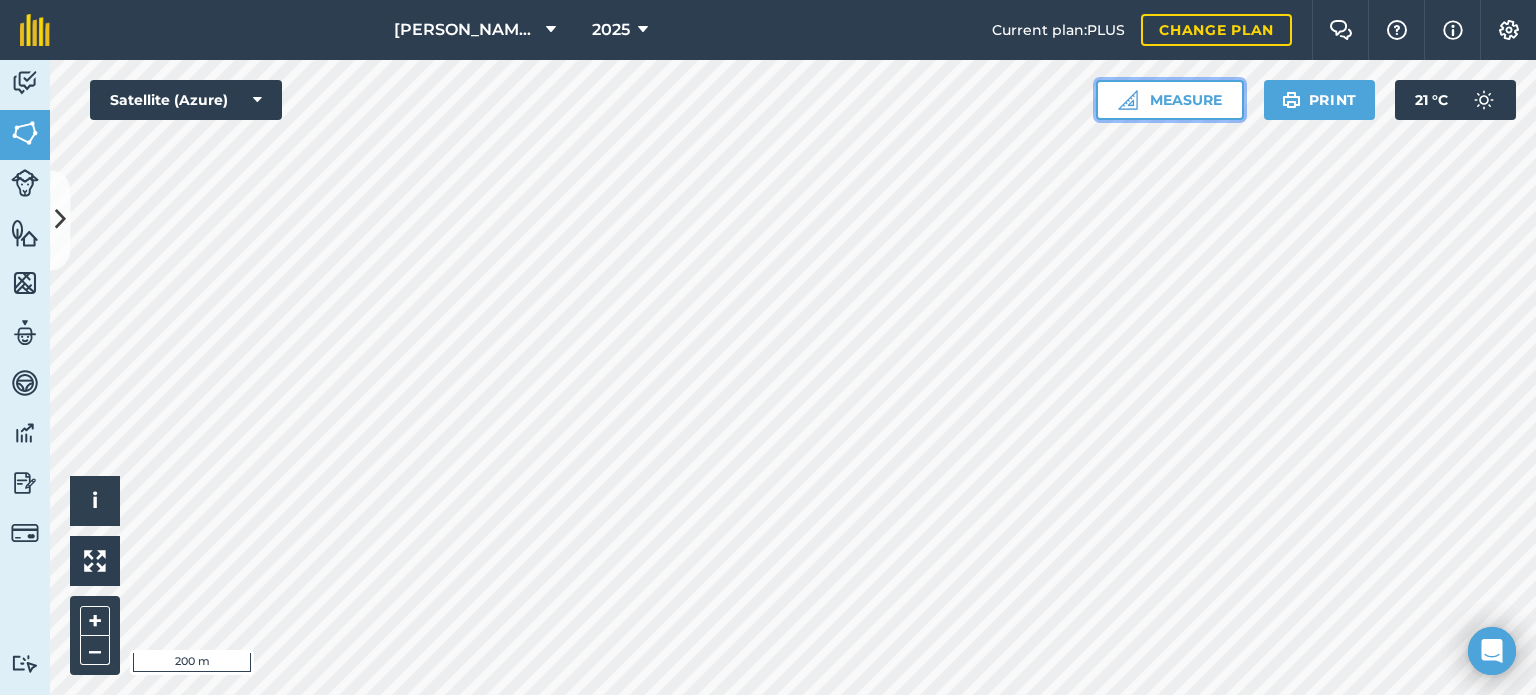click on "Measure" at bounding box center (1170, 100) 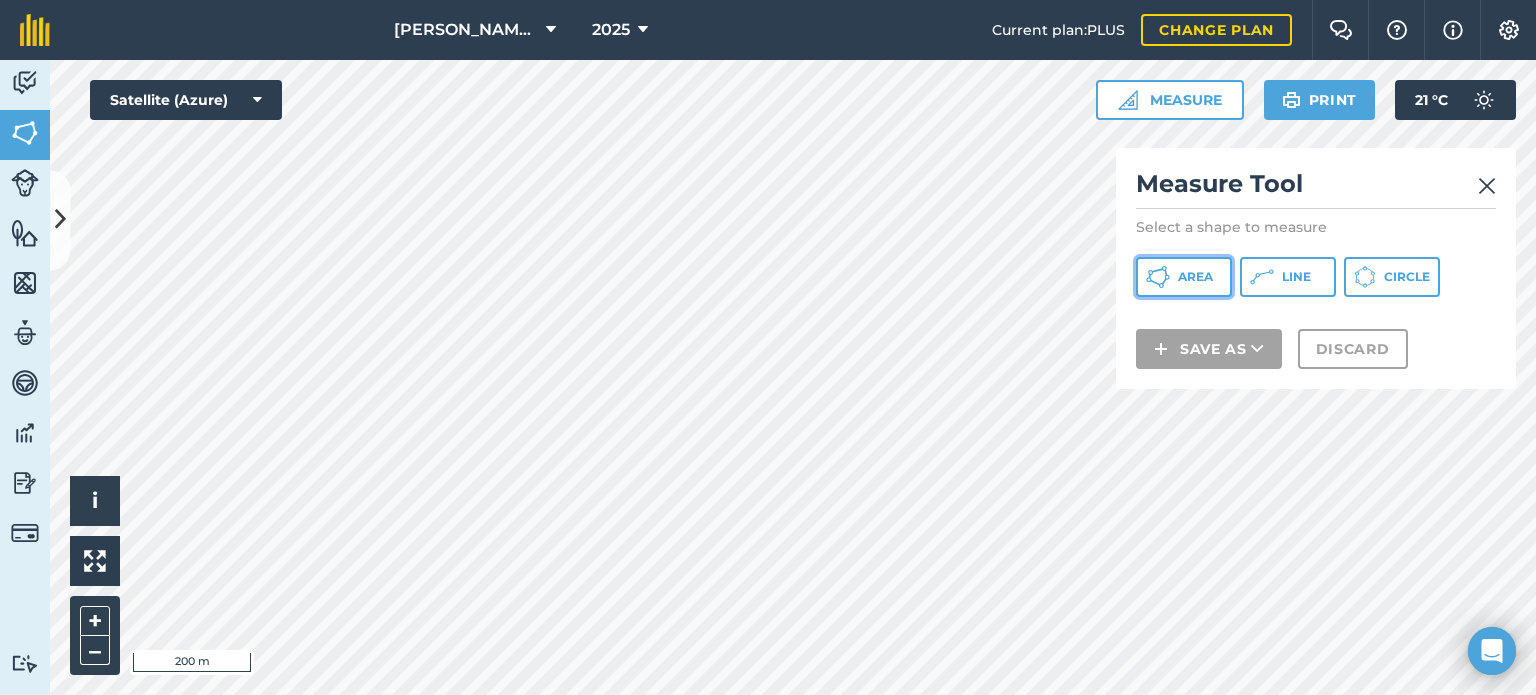 click on "Area" at bounding box center [1184, 277] 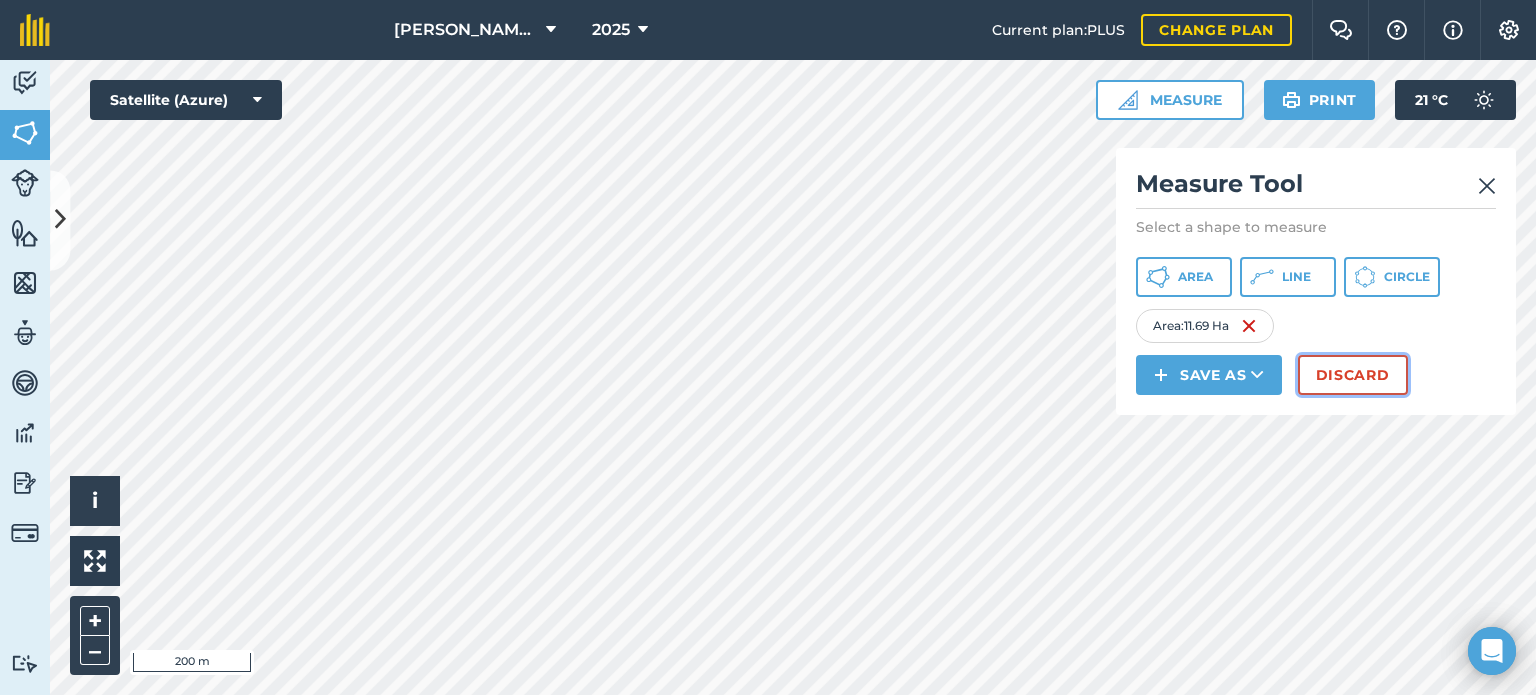 click on "Discard" at bounding box center (1353, 375) 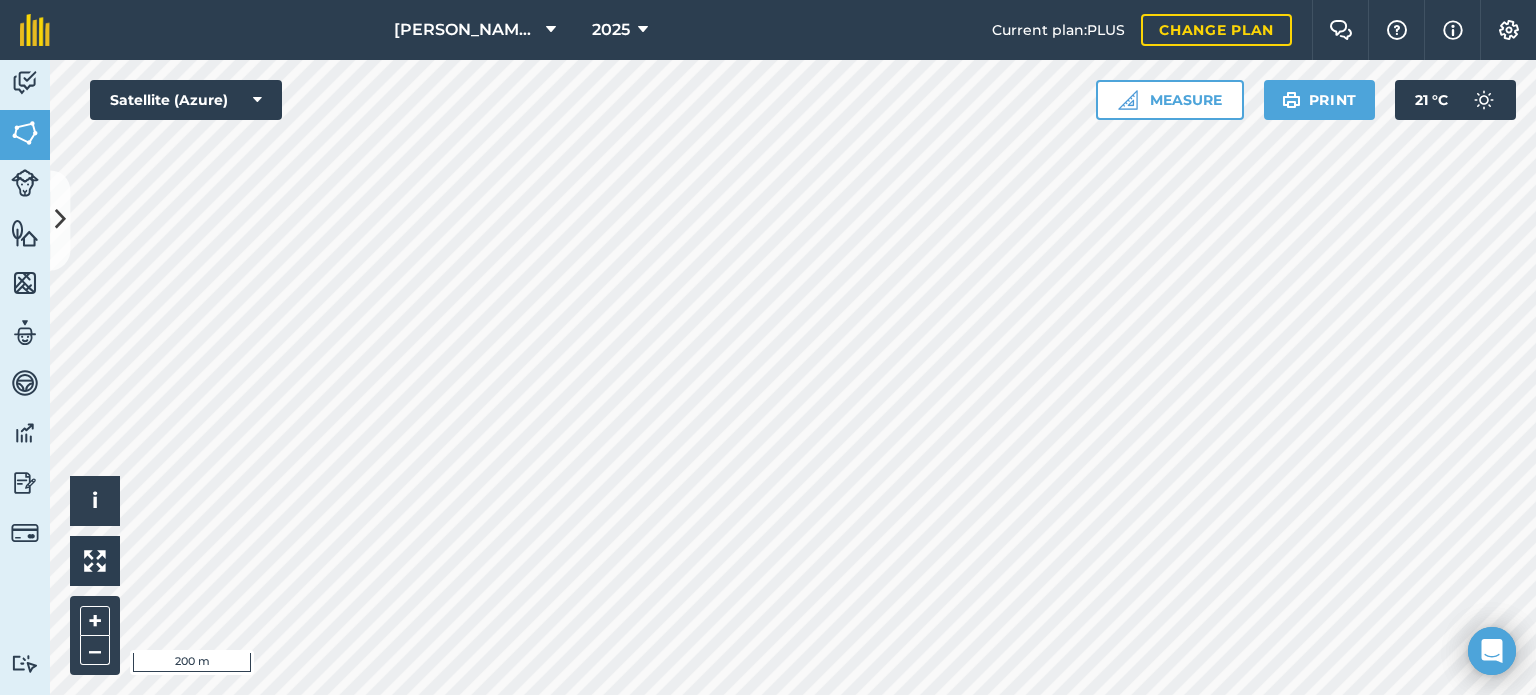 click on "[PERSON_NAME] farm  2025 Current plan :  PLUS   Change plan Farm Chat Help Info Settings [PERSON_NAME] farm   -  2025 Reproduced with the permission of  Microsoft Printed on  [DATE] Field usages No usage set AVOCADO - [PERSON_NAME] planted [DATE] AVOCADO - [PERSON_NAME] planted [DATE] CABBAGE CABBAGE - CABBAGE CONQUISTADOR CABBAGE - CONQUISTADOR CABBAGE - Green coronet  CORN CORN - 3R - 500  CORN - 4P-928 PW  CORN - 4Rn - 838BR  CORN - Dk 72-73 CORN - DK 72-73 CORN - DK73-74BR  CORN - SNK 220-65BR  CORN-SWEET - P1257PW Fallow  FESCUE-GRASS - Kikuyu pasture  GRASS-PANIC - Veld and kikuyu mix  LEMONS - Planted [DATE] Rough lemon root stock Total trees 8301 actual 17.5ha  OATS - Winter oats  POTATOES - Mondial  POTATOES - Seed  SOYBEANS - PAN 1555 SOYBEANS - Seed bought from Skimps  Timber Timber  Feature types Quarry  Transformer  Trees Valleys  Water Activity Fields Livestock Features Maps Team Vehicles Data Reporting Billing Tutorials Tutorials   Back   More EDIT AH 1  EDIT Description EDIT Field usage EDIT" at bounding box center (768, 347) 